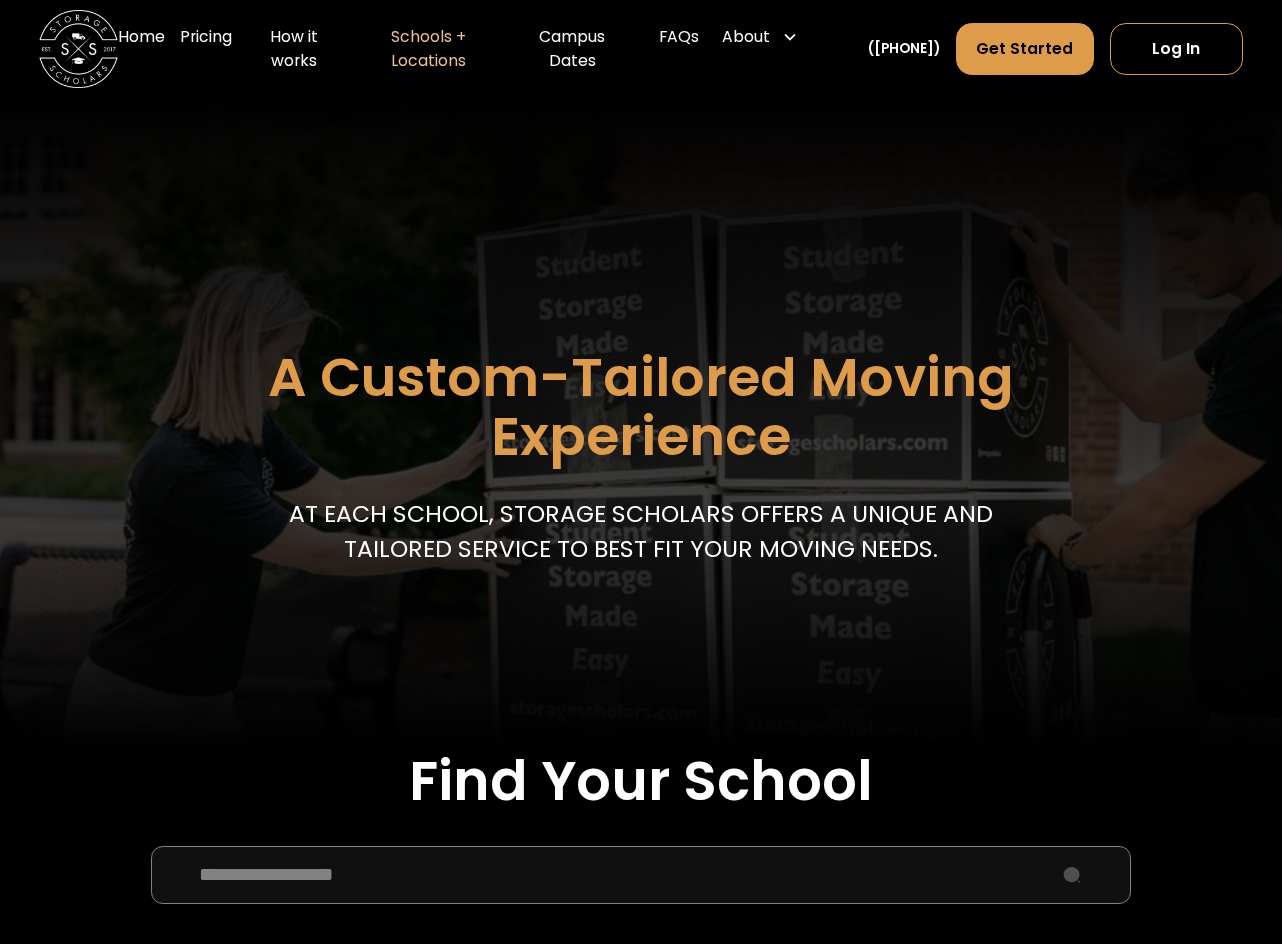 scroll, scrollTop: 400, scrollLeft: 0, axis: vertical 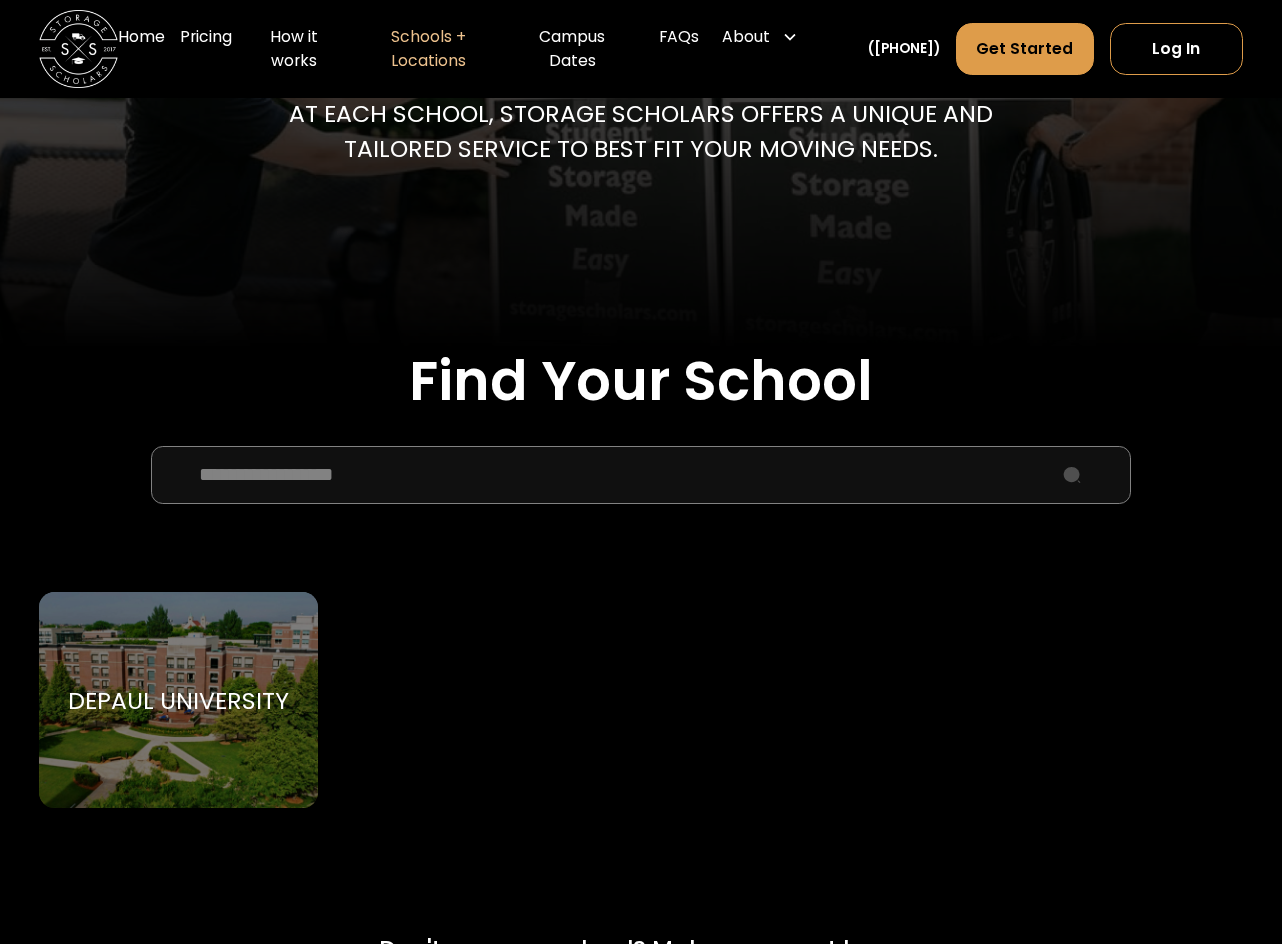 drag, startPoint x: 456, startPoint y: 475, endPoint x: -22, endPoint y: 464, distance: 478.12656 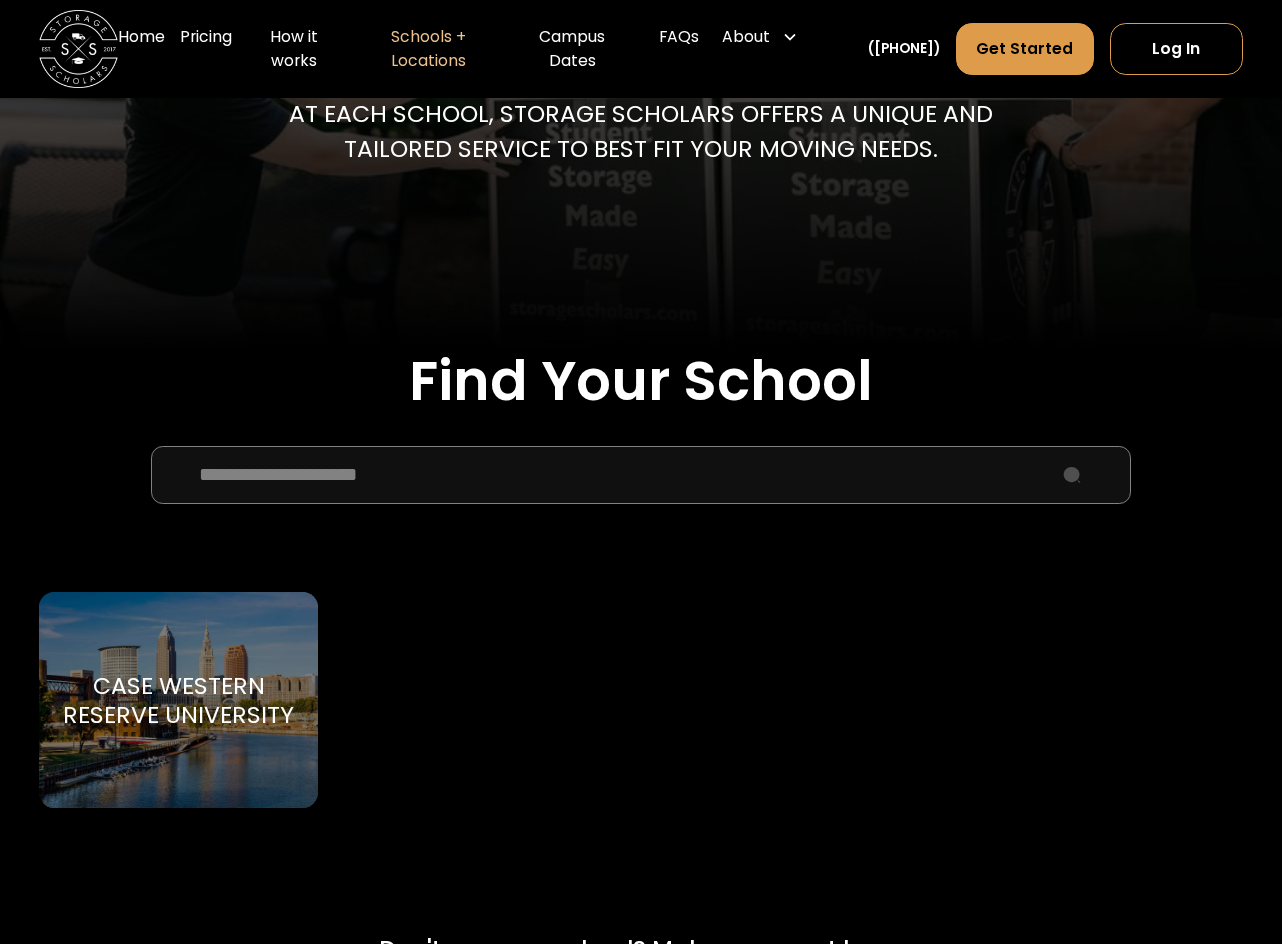 type on "**********" 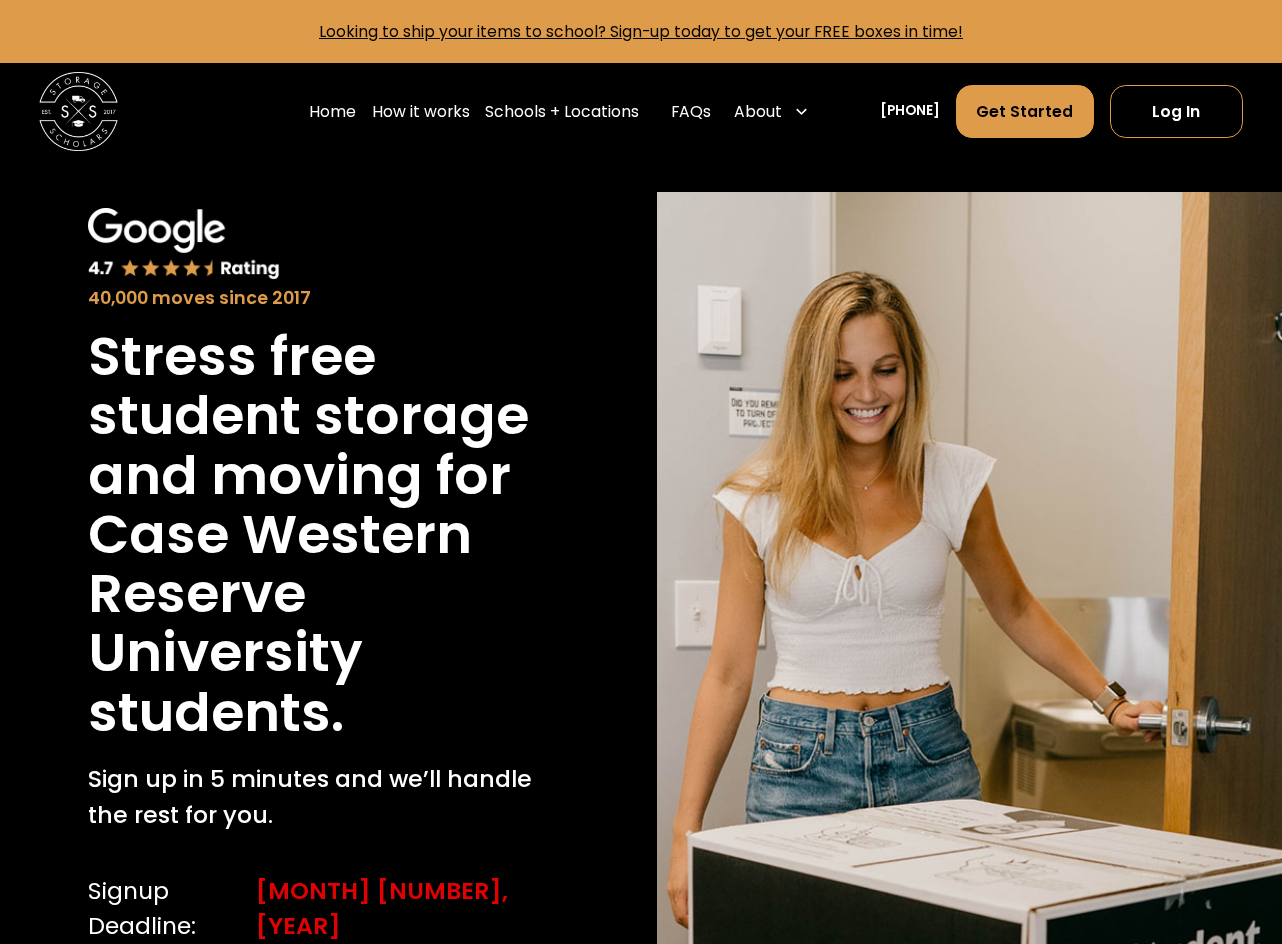 scroll, scrollTop: 0, scrollLeft: 0, axis: both 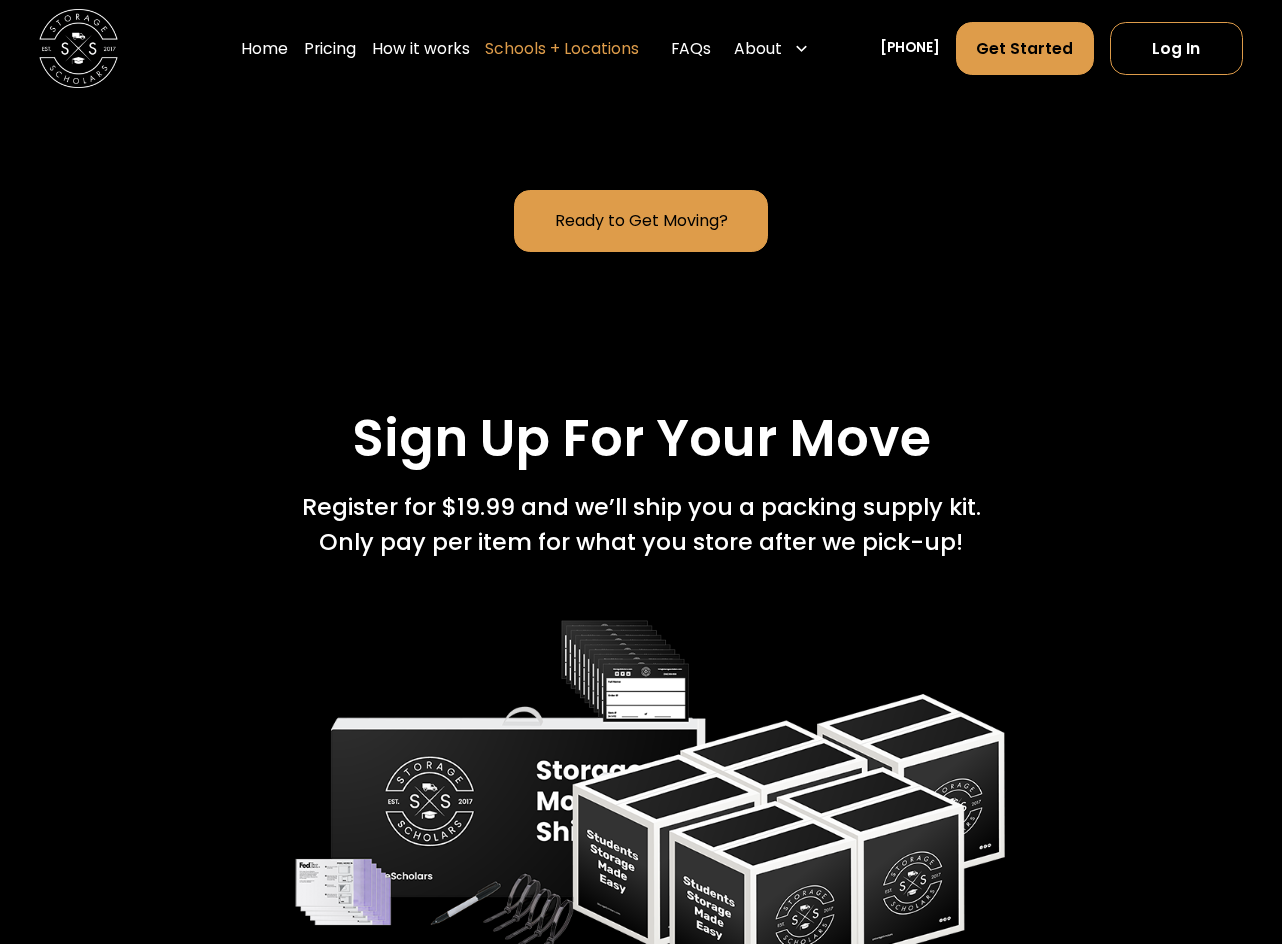 click on "Schools + Locations" at bounding box center [562, 49] 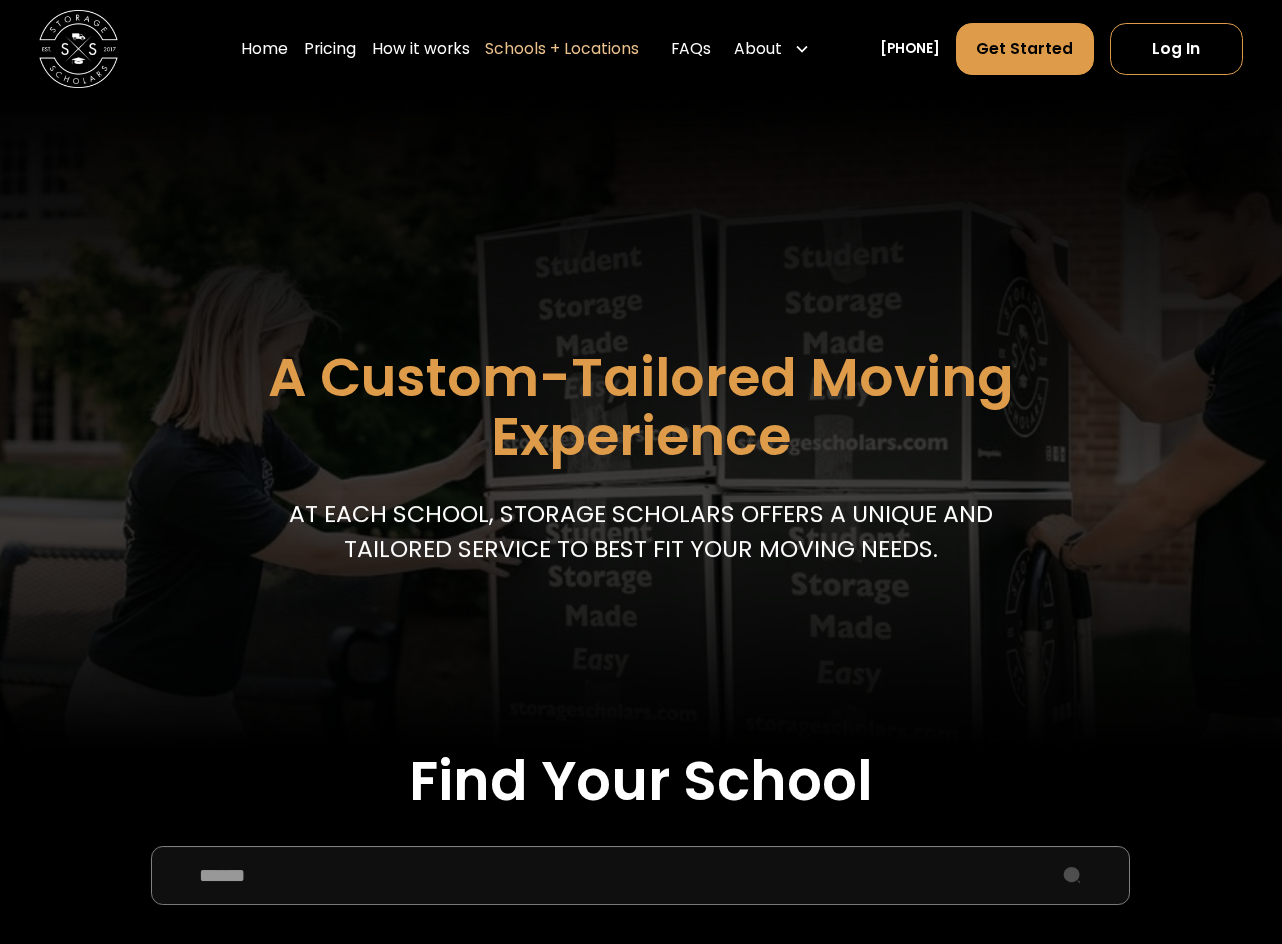 scroll, scrollTop: 0, scrollLeft: 0, axis: both 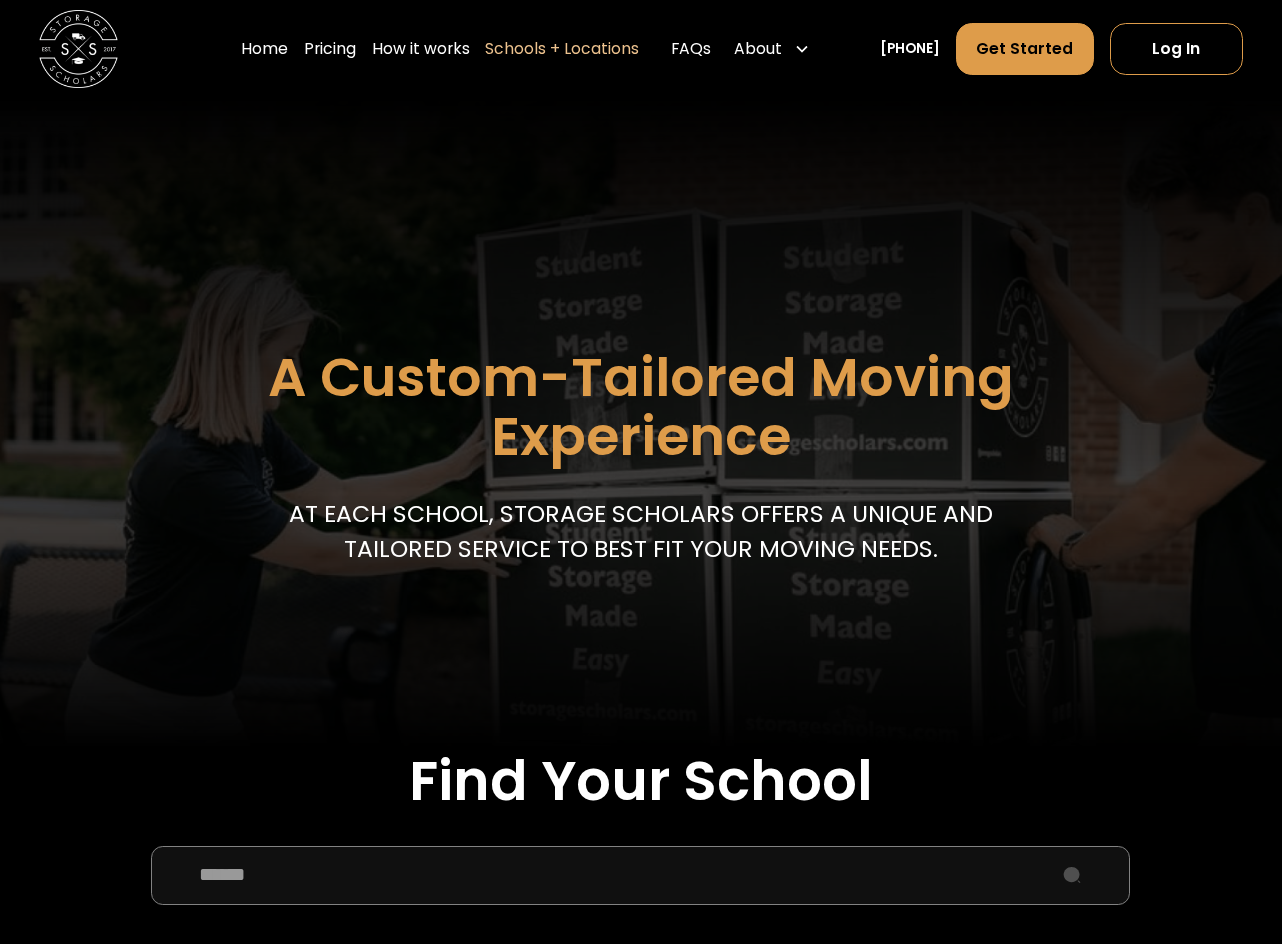 click at bounding box center [640, 875] 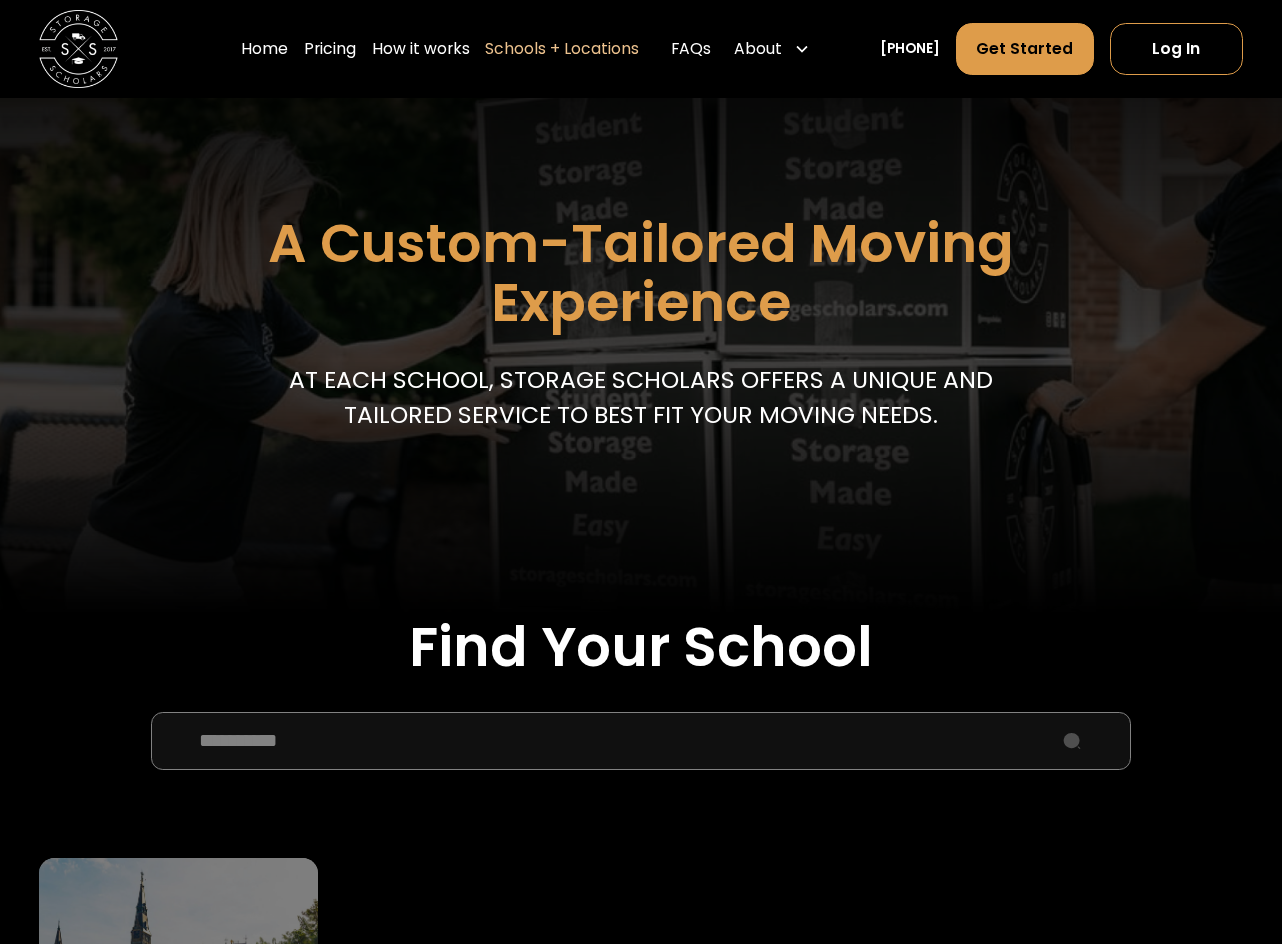 scroll, scrollTop: 400, scrollLeft: 0, axis: vertical 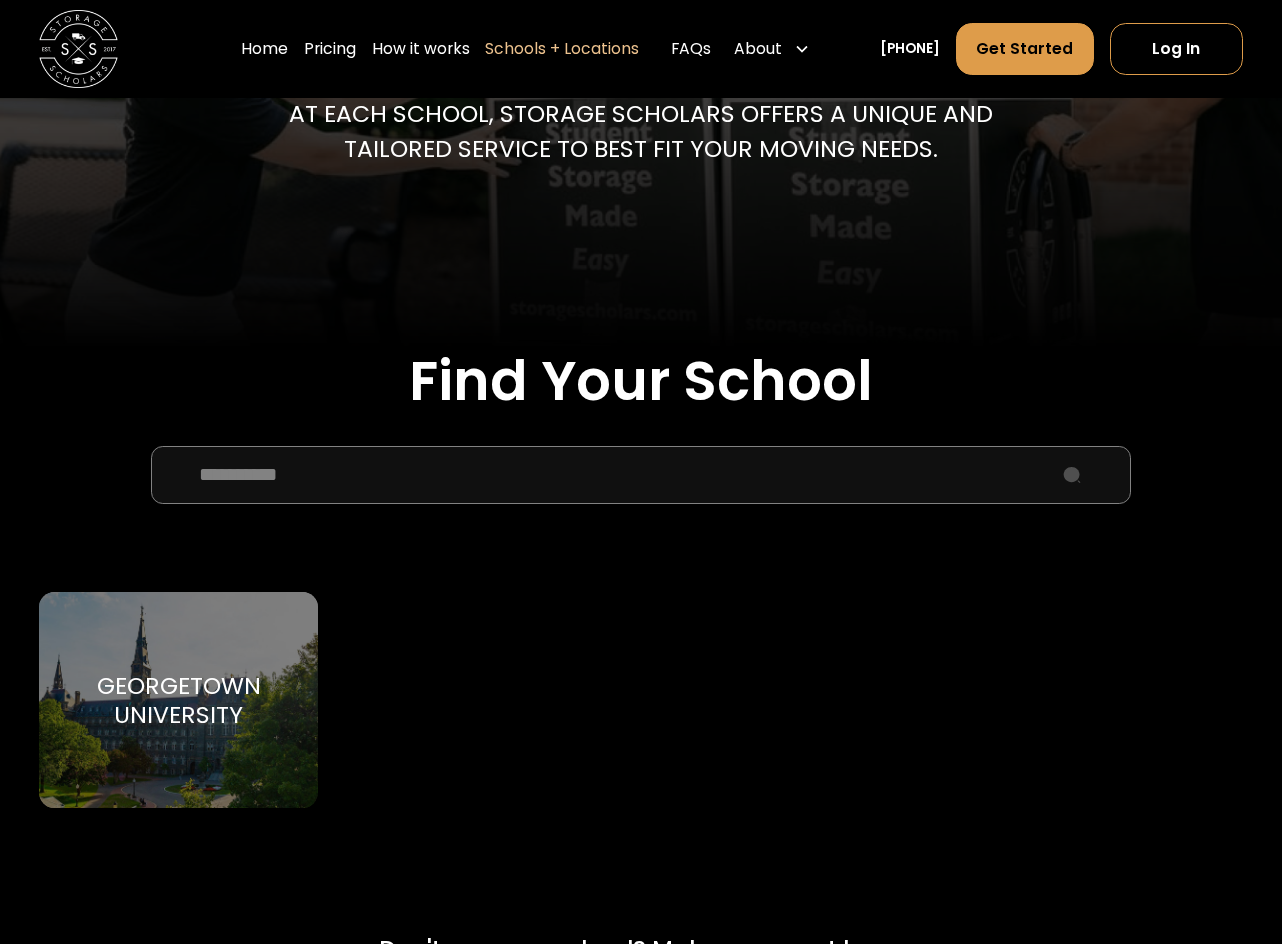 type on "**********" 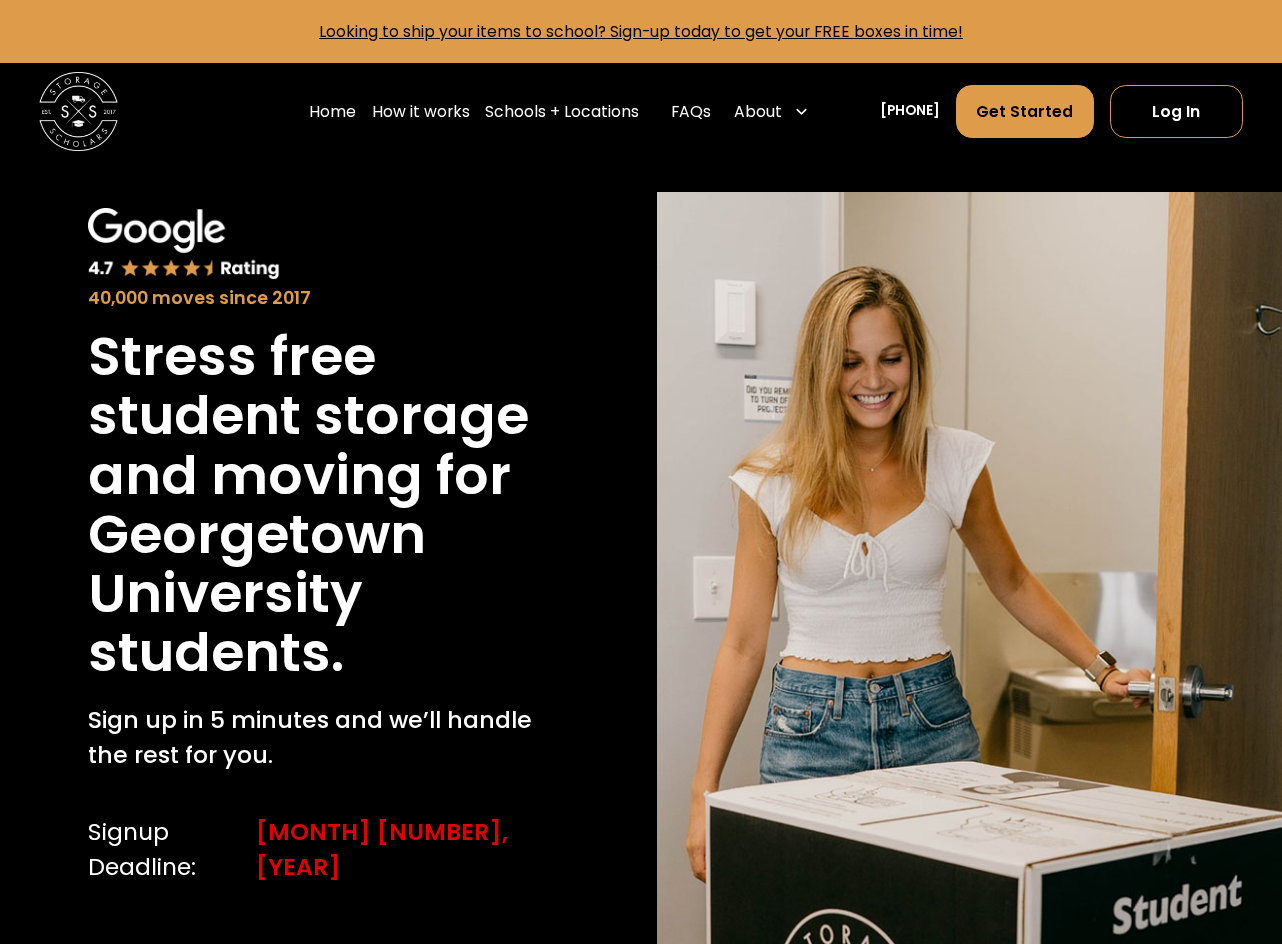 scroll, scrollTop: 0, scrollLeft: 0, axis: both 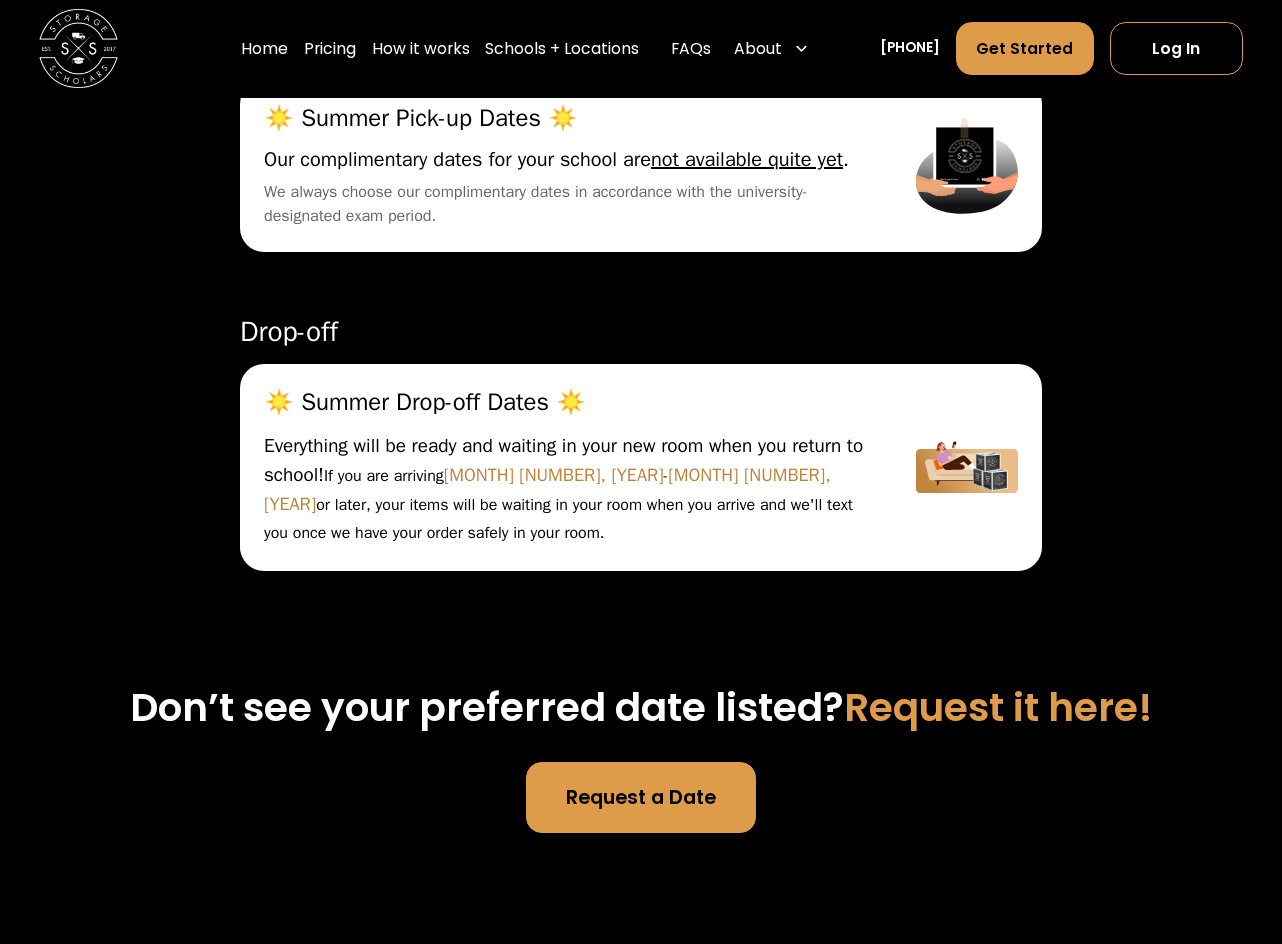 drag, startPoint x: 481, startPoint y: 515, endPoint x: 720, endPoint y: 510, distance: 239.05229 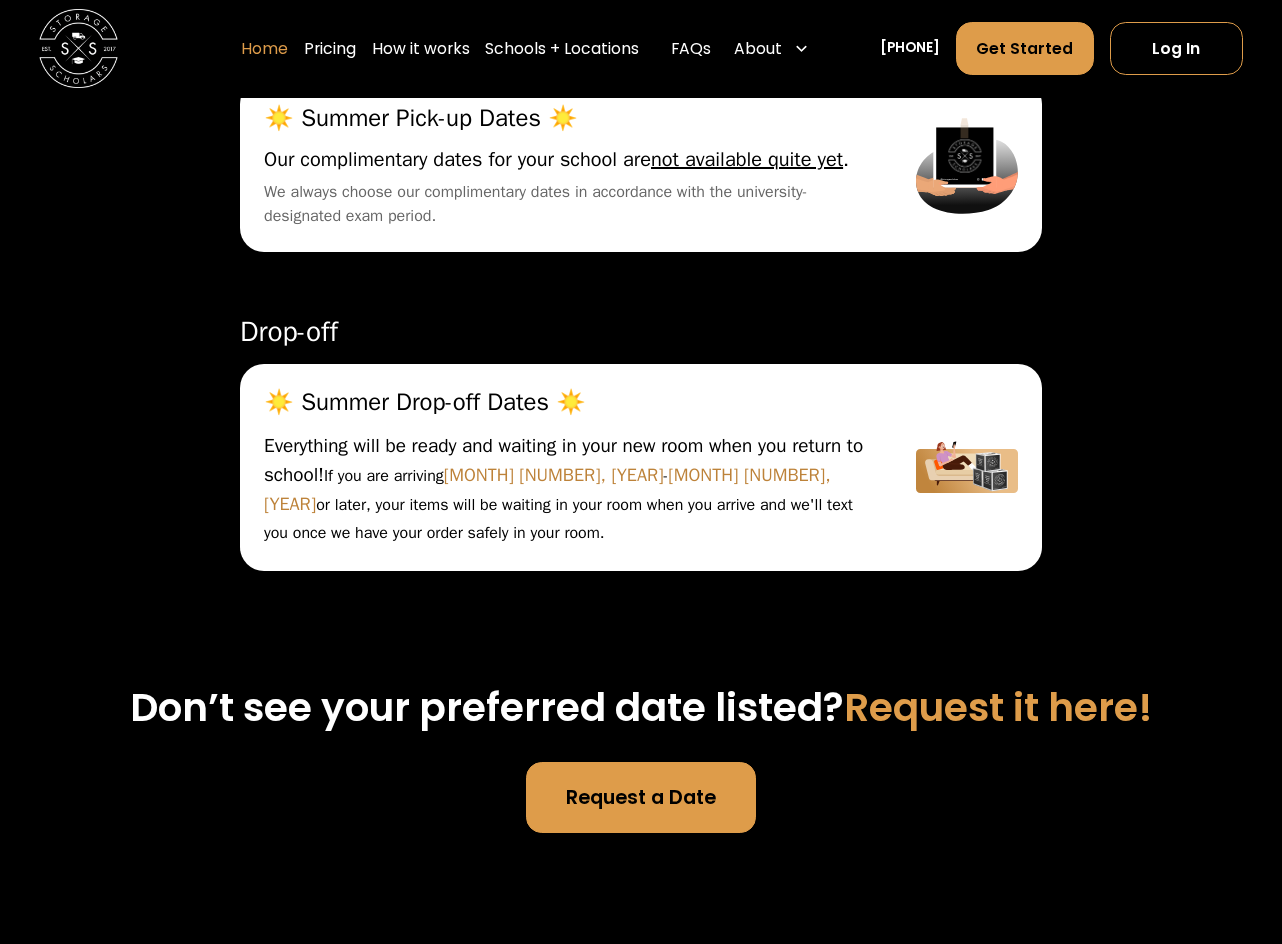 click on "Home" at bounding box center [264, 49] 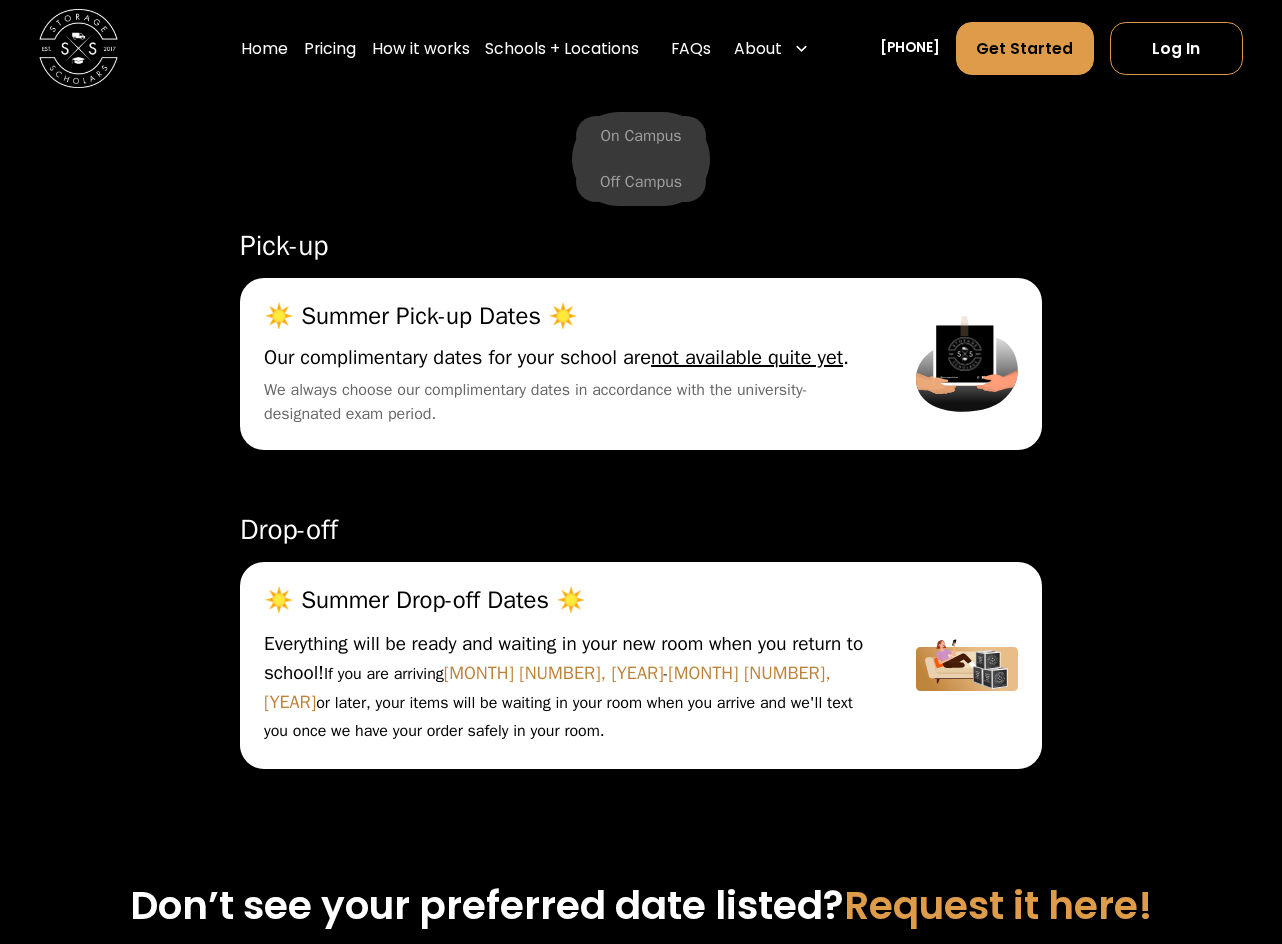 scroll, scrollTop: 5600, scrollLeft: 0, axis: vertical 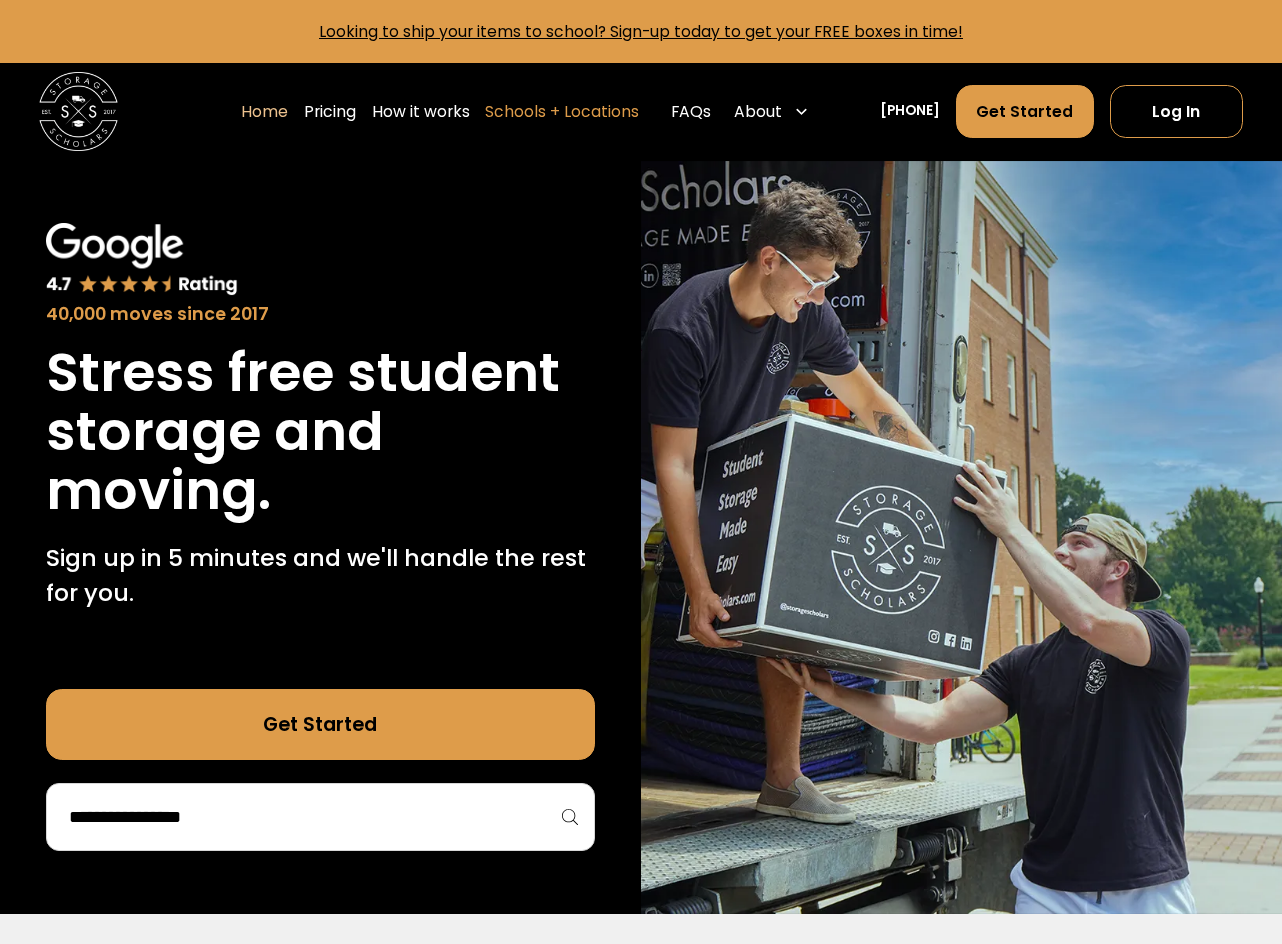 click on "Schools + Locations" at bounding box center [562, 111] 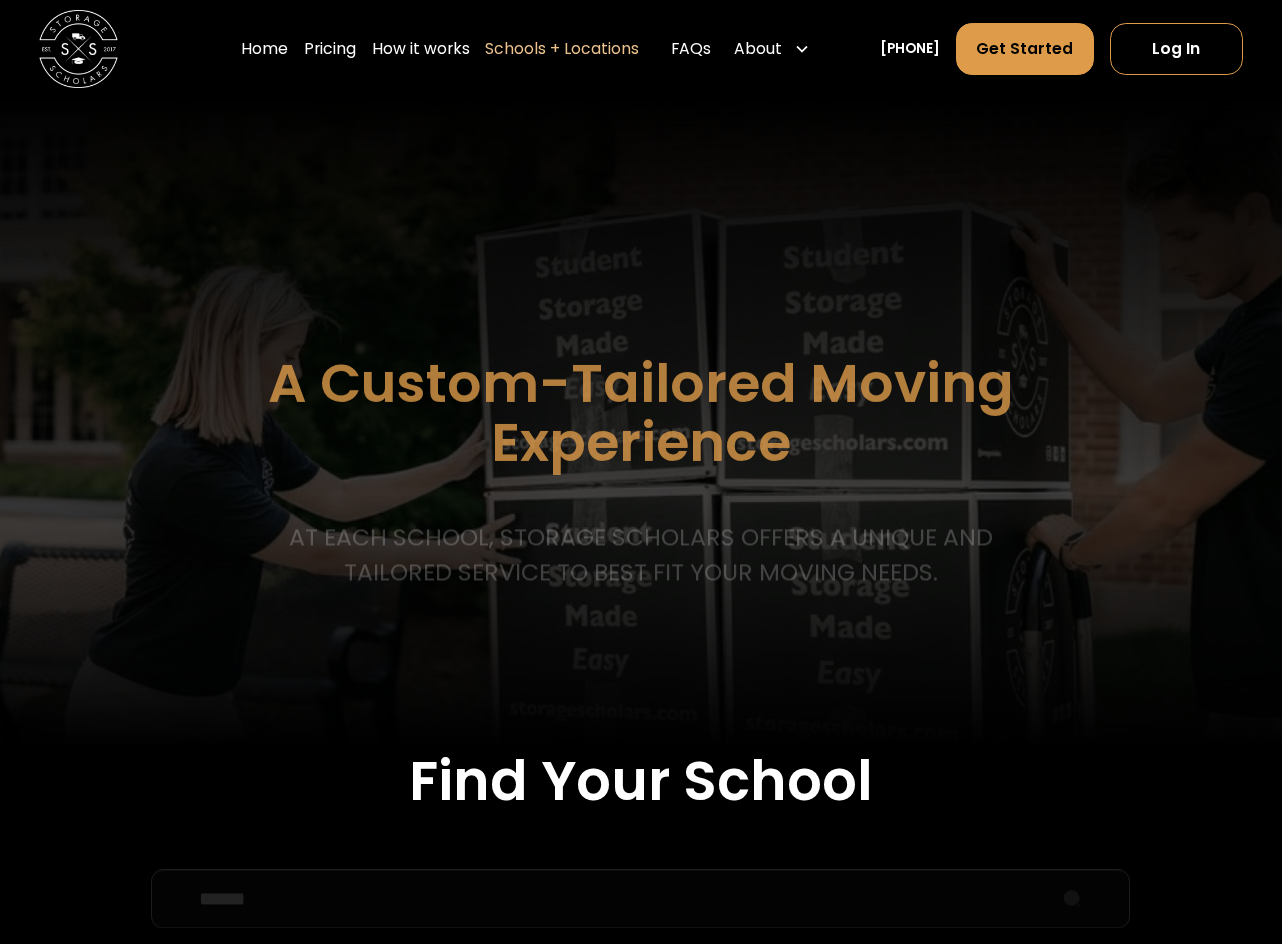 scroll, scrollTop: 0, scrollLeft: 0, axis: both 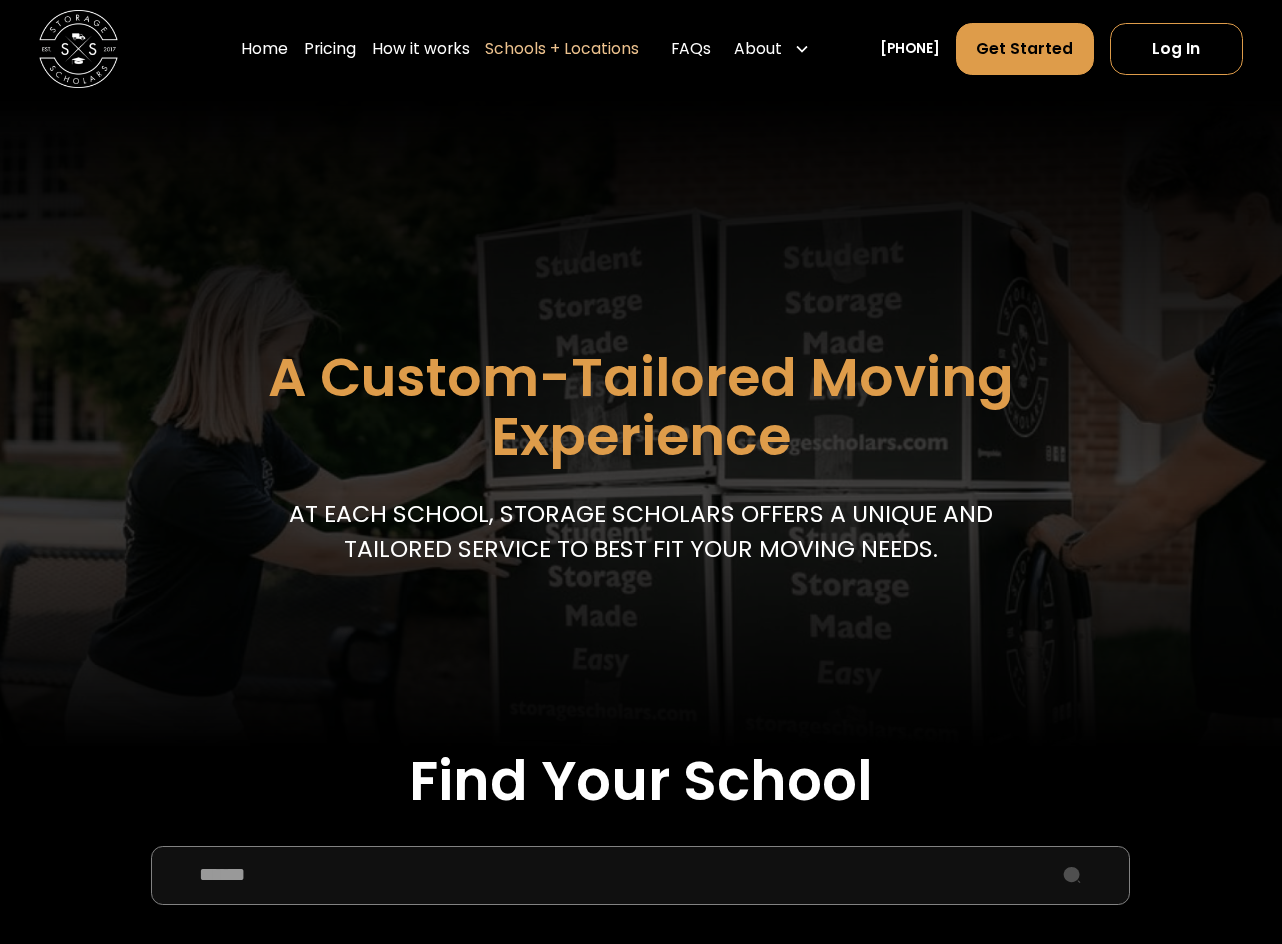 click at bounding box center (640, 875) 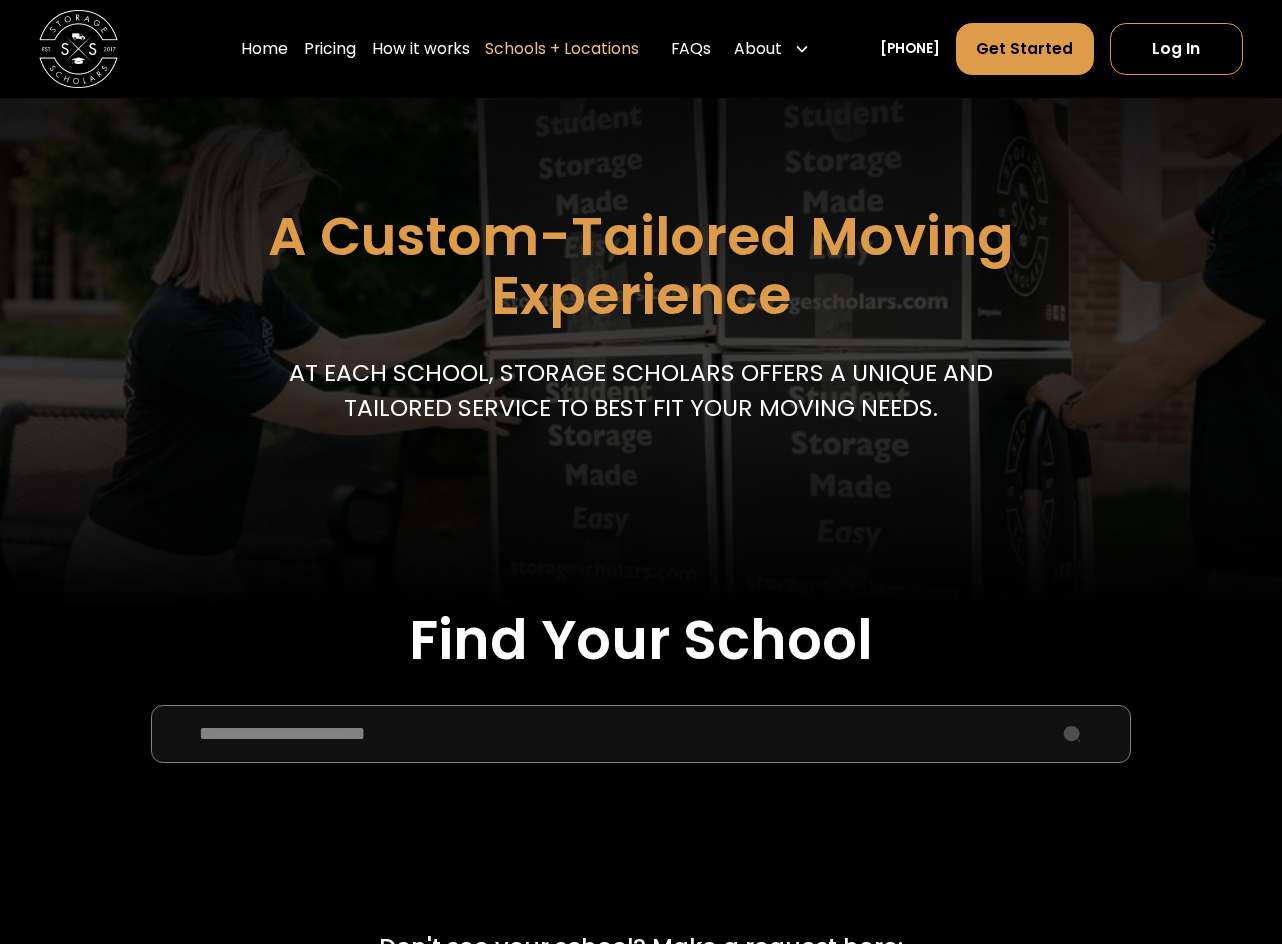scroll, scrollTop: 300, scrollLeft: 0, axis: vertical 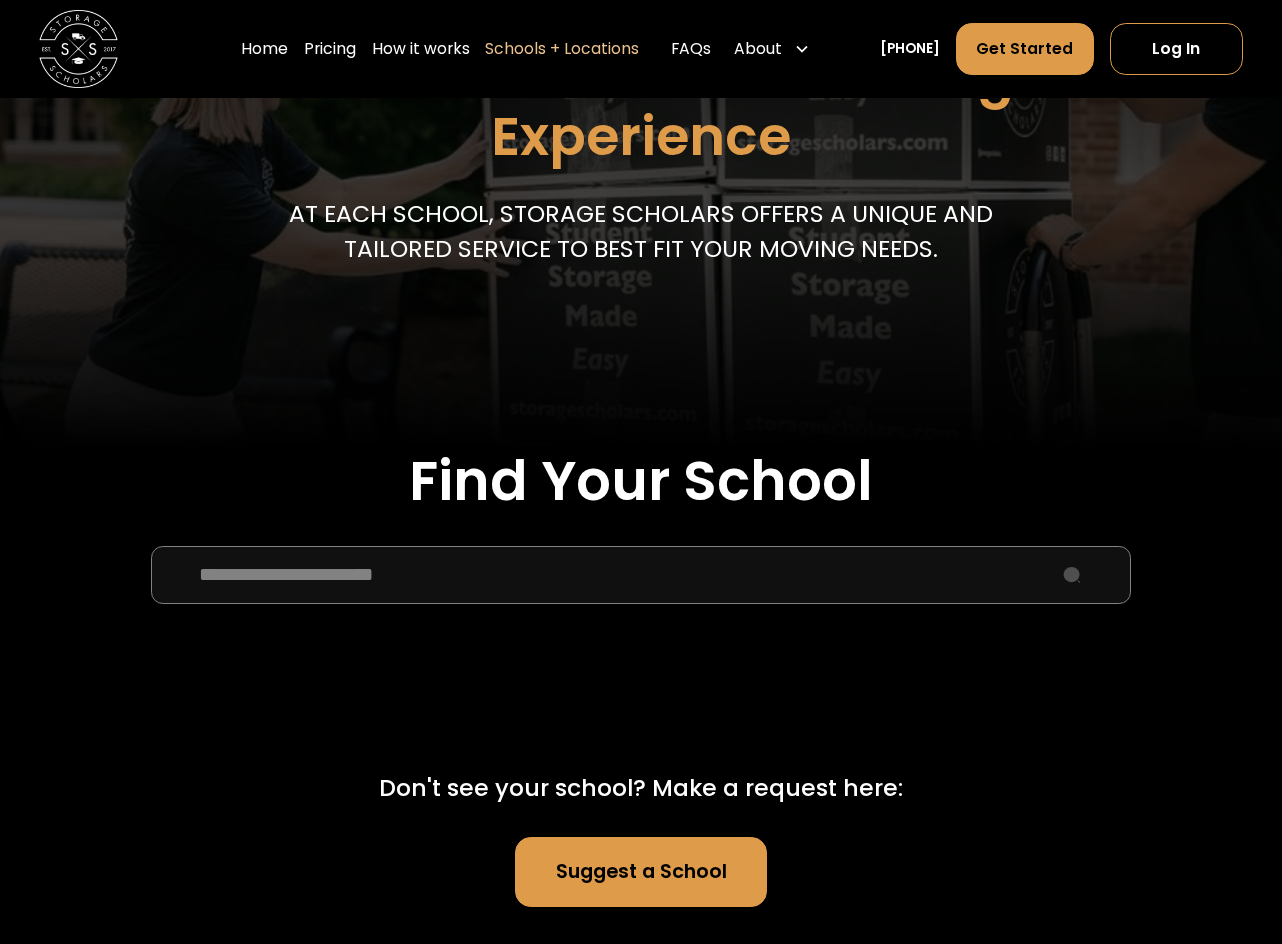drag, startPoint x: 450, startPoint y: 571, endPoint x: 381, endPoint y: 570, distance: 69.00725 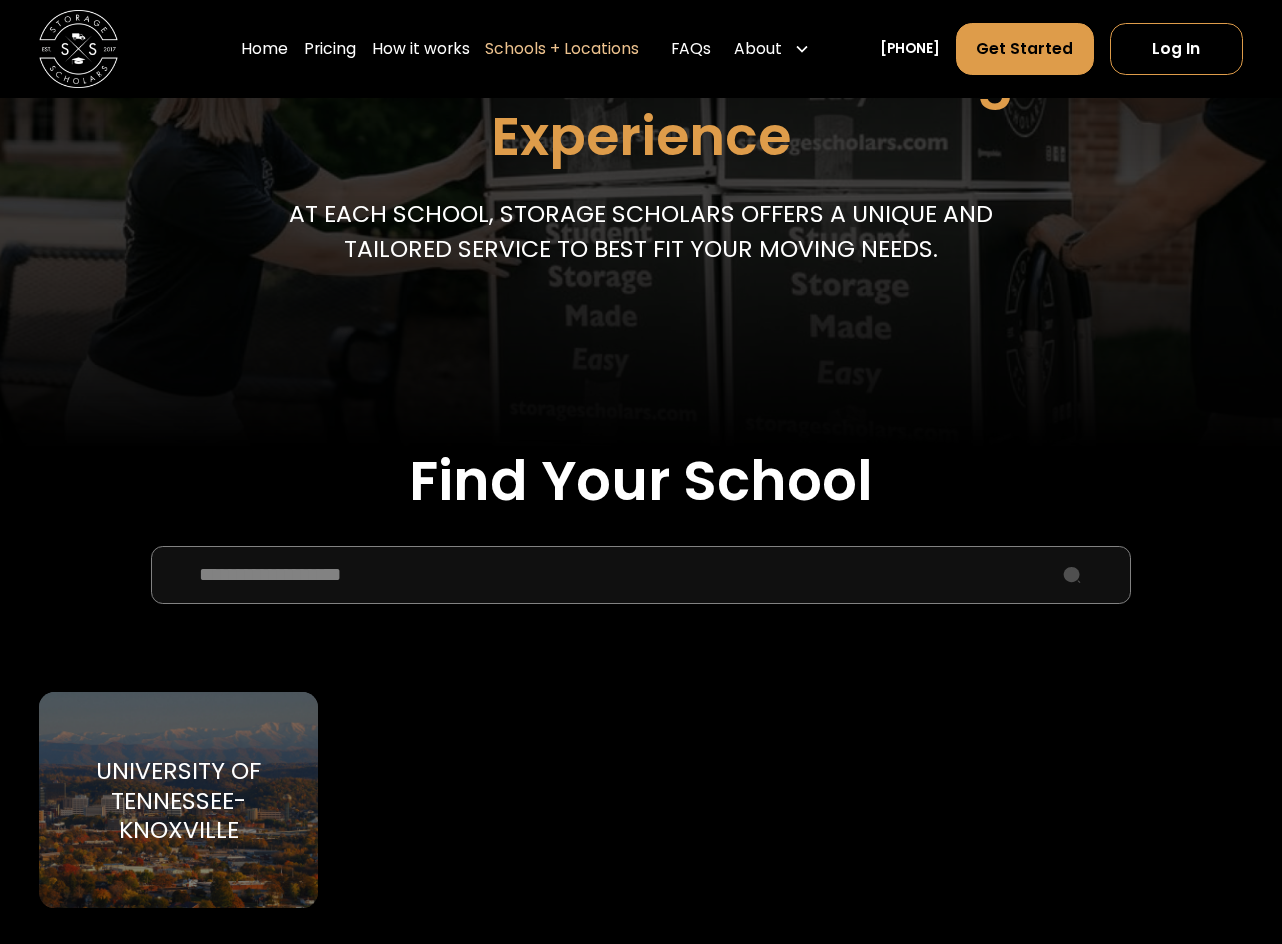 type on "**********" 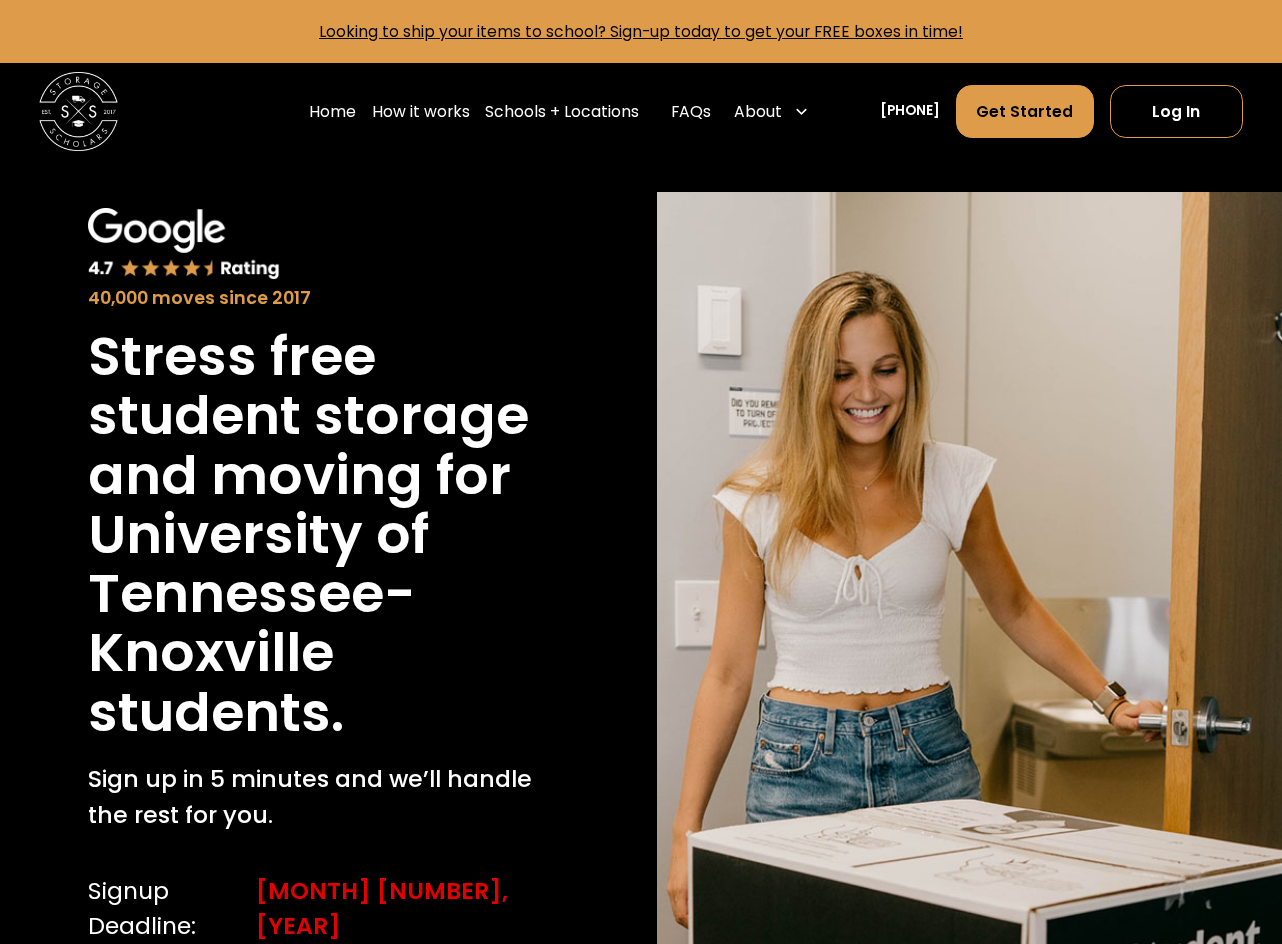 scroll, scrollTop: 0, scrollLeft: 0, axis: both 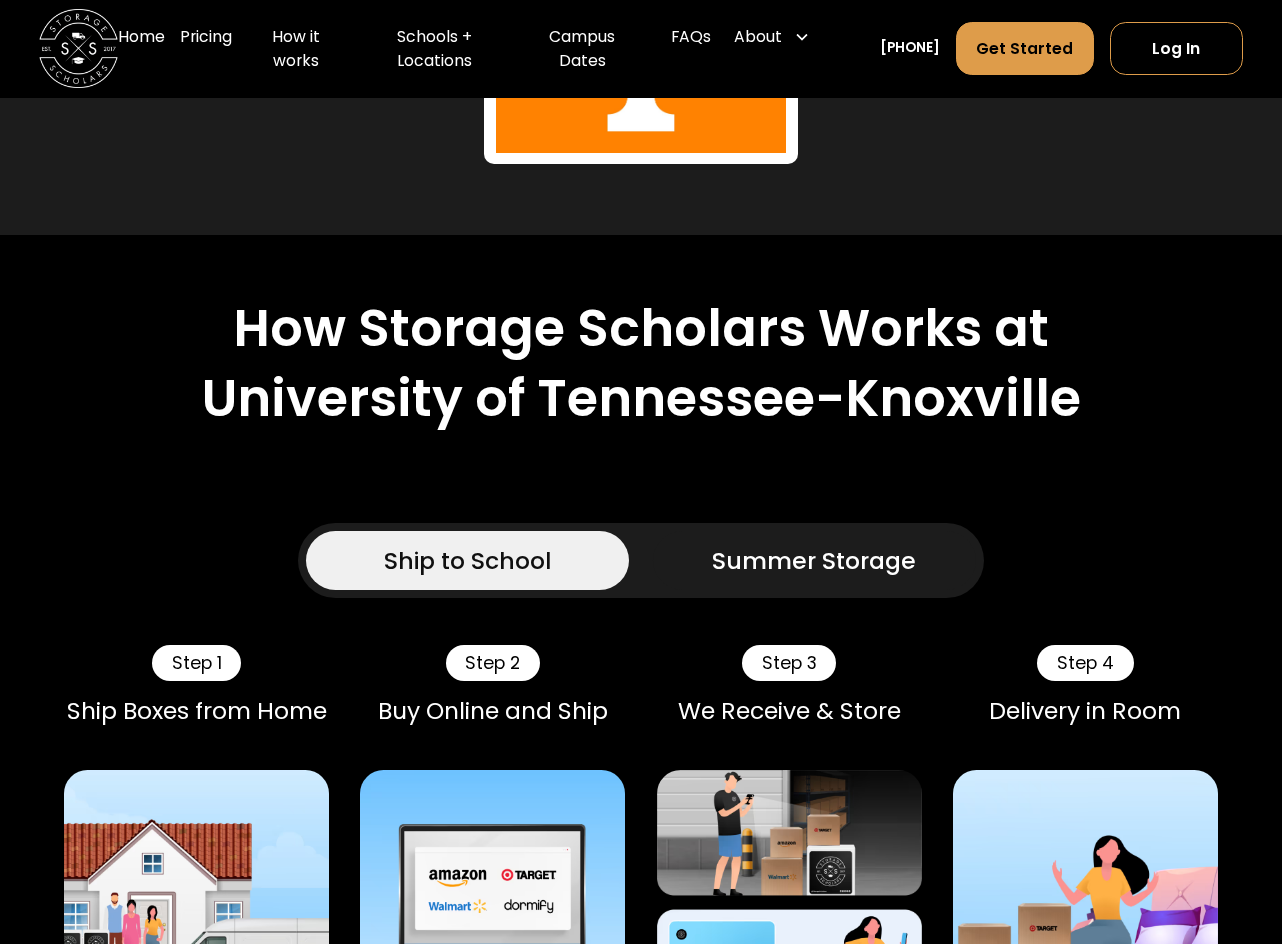 click on "Summer Storage" at bounding box center (814, 560) 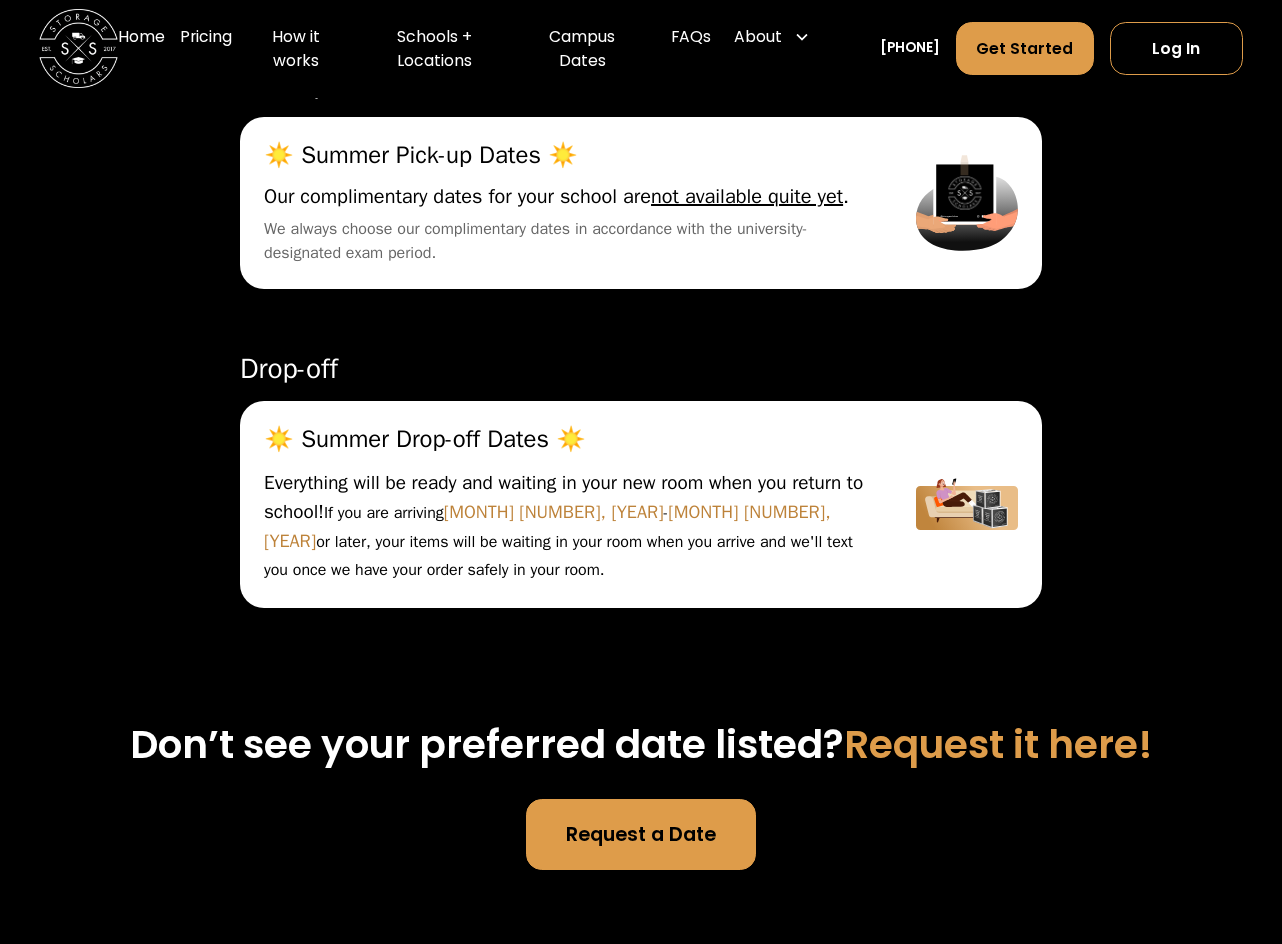 scroll, scrollTop: 7900, scrollLeft: 0, axis: vertical 